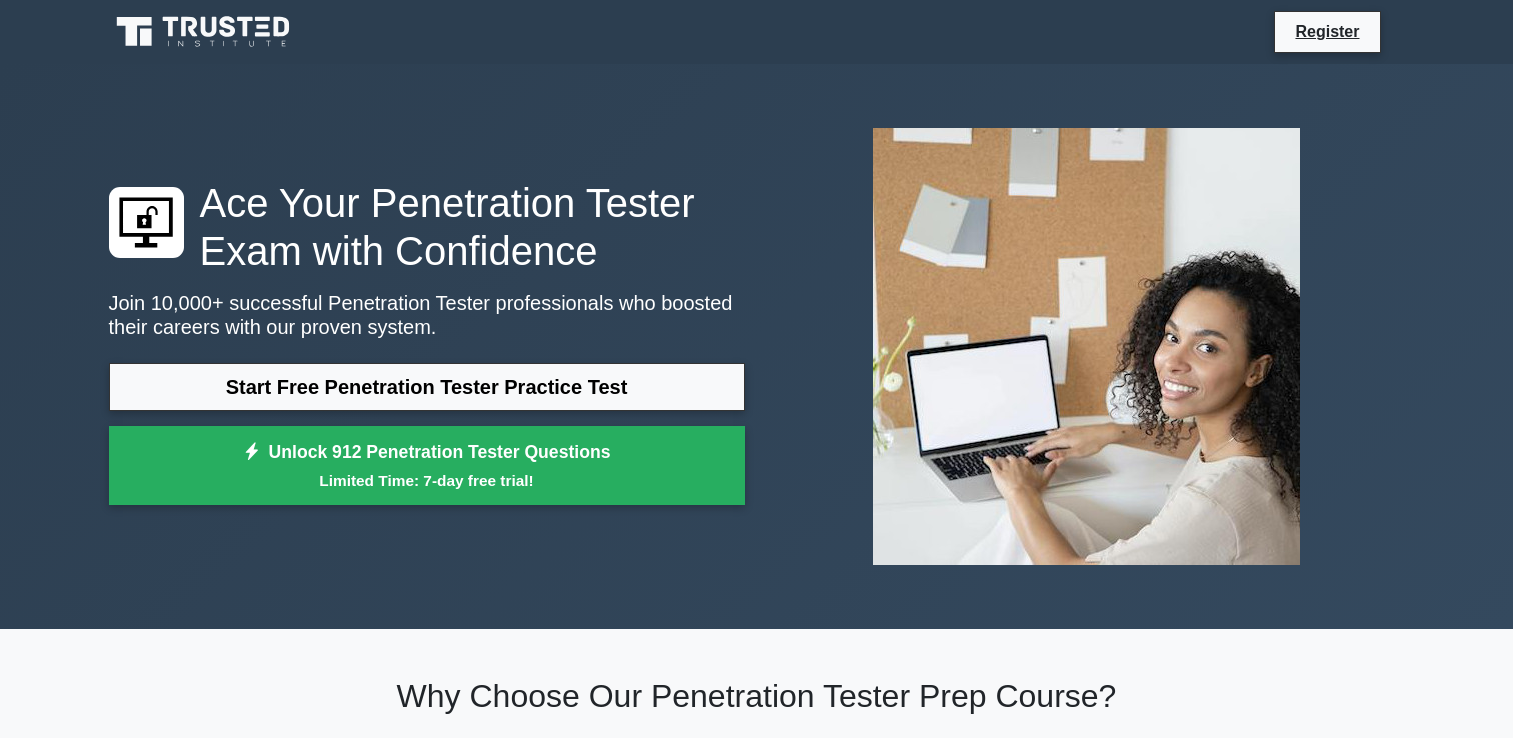scroll, scrollTop: 0, scrollLeft: 0, axis: both 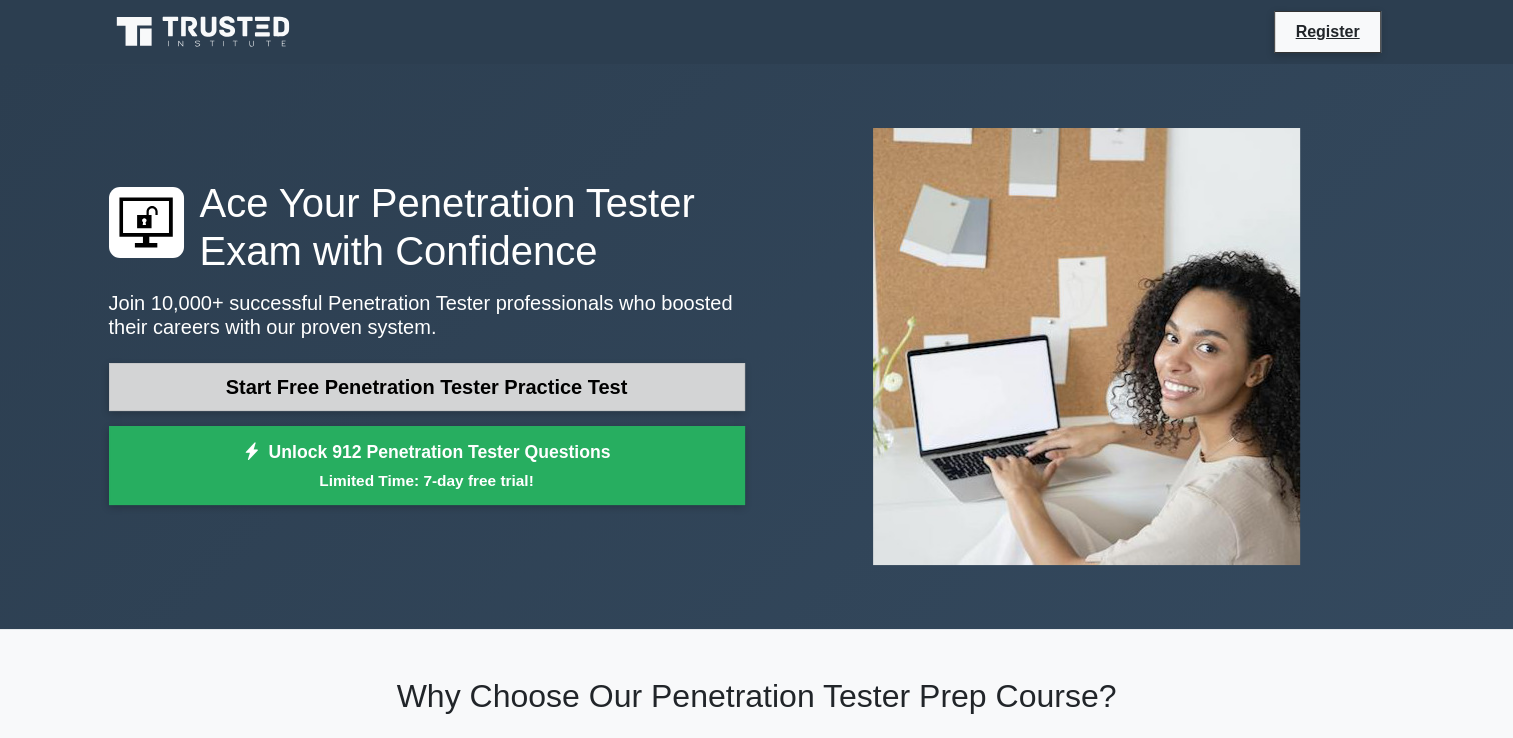 click on "Start Free Penetration Tester Practice Test" at bounding box center [427, 387] 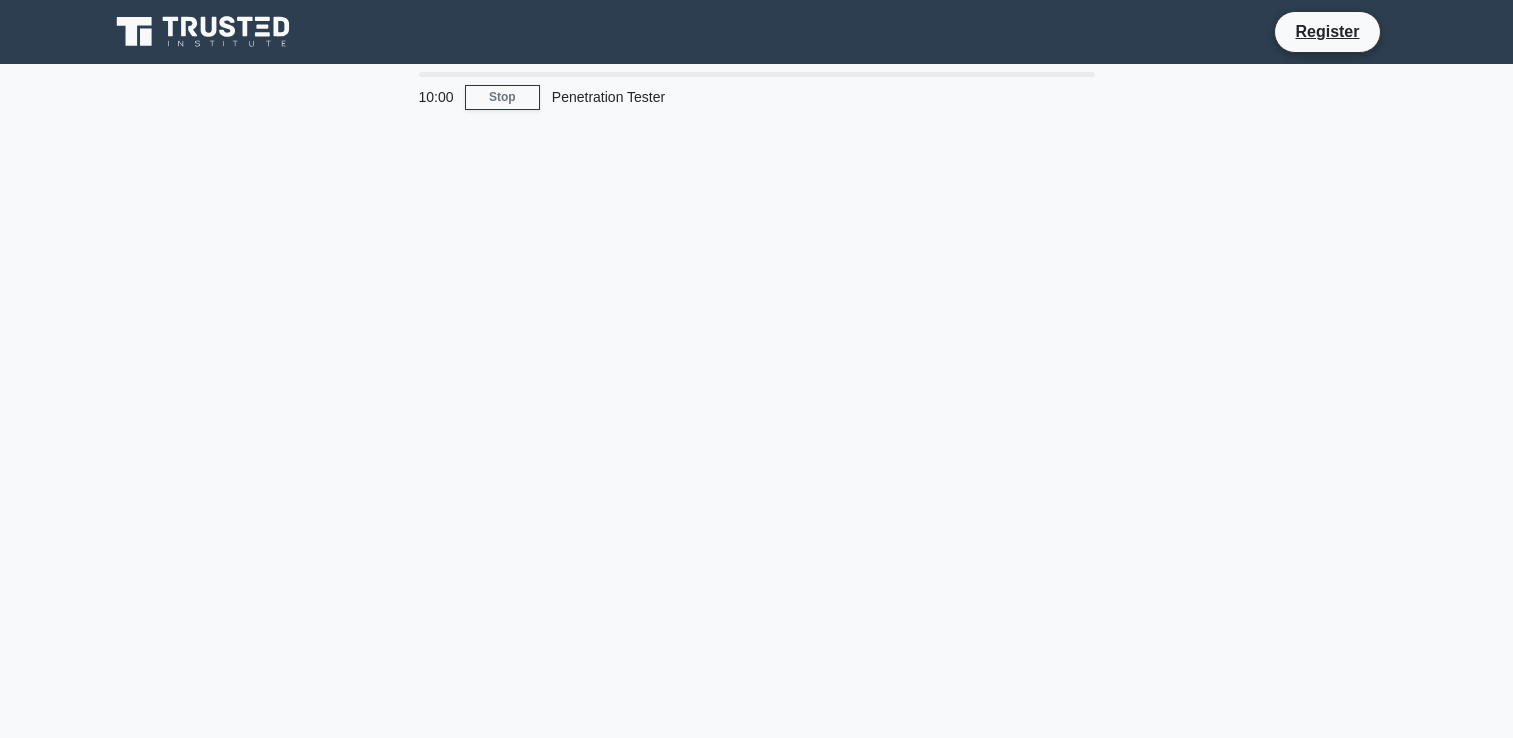 scroll, scrollTop: 0, scrollLeft: 0, axis: both 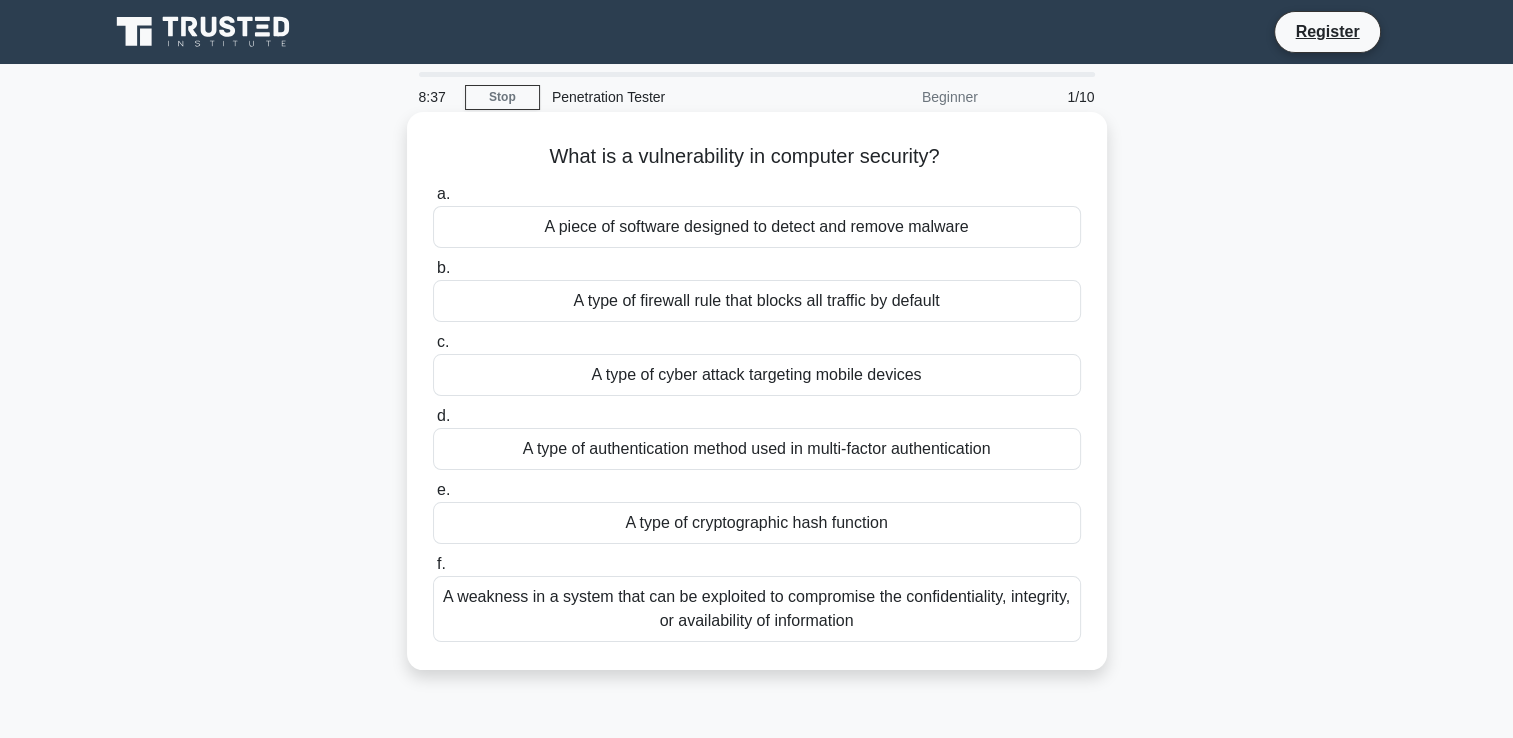 click on "A weakness in a system that can be exploited to compromise the confidentiality, integrity, or availability of information" at bounding box center (757, 609) 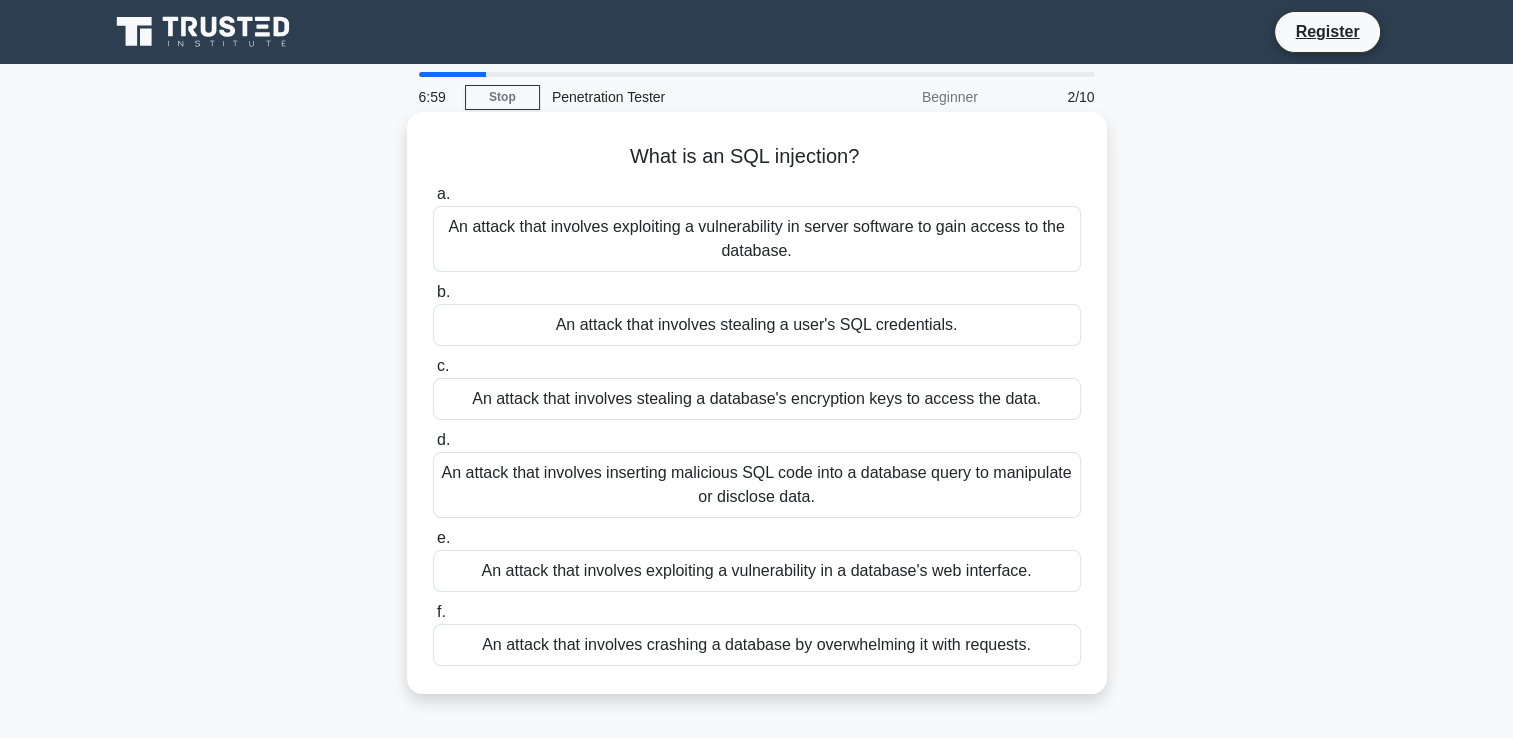 click on "An attack that involves stealing a user's SQL credentials." at bounding box center [757, 325] 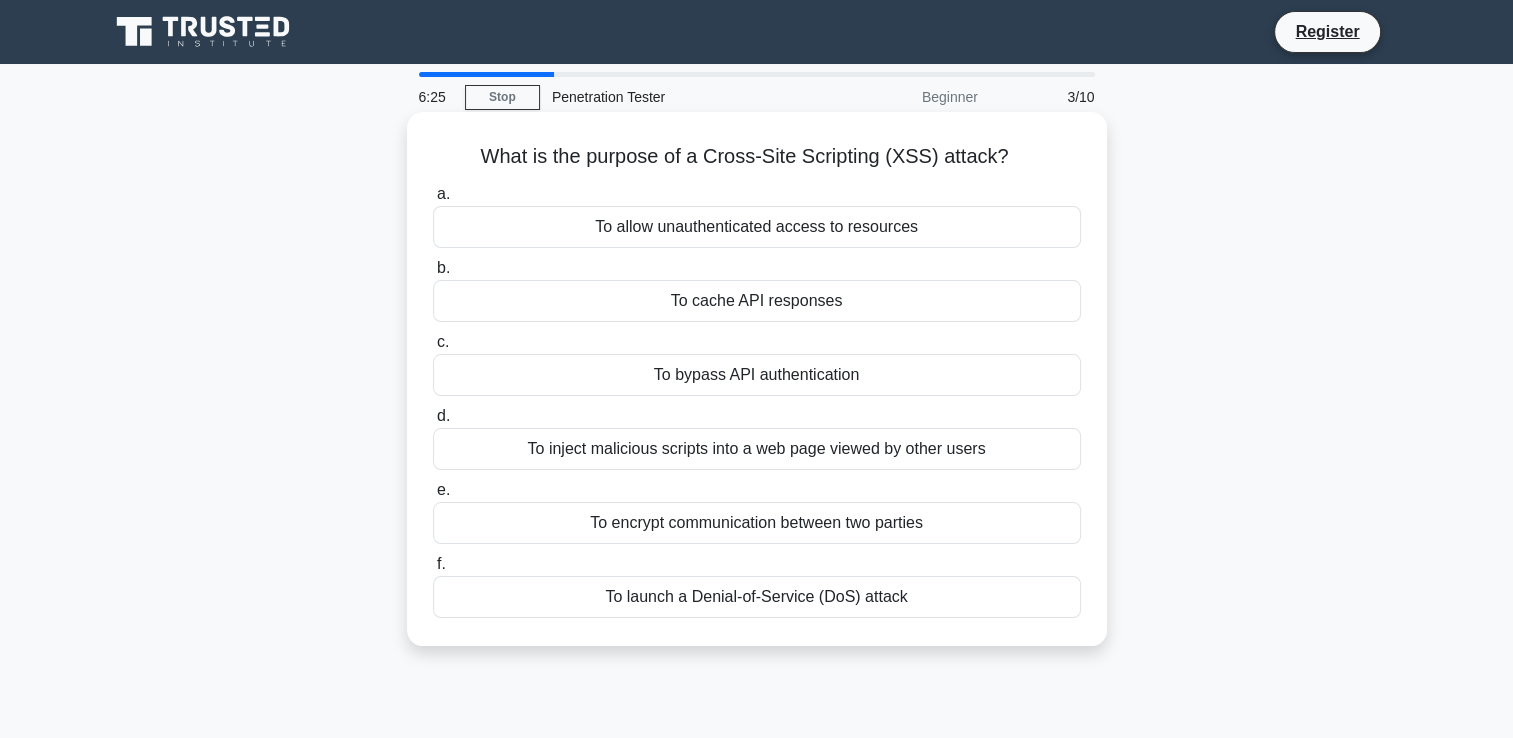 click on "To cache API responses" at bounding box center (757, 301) 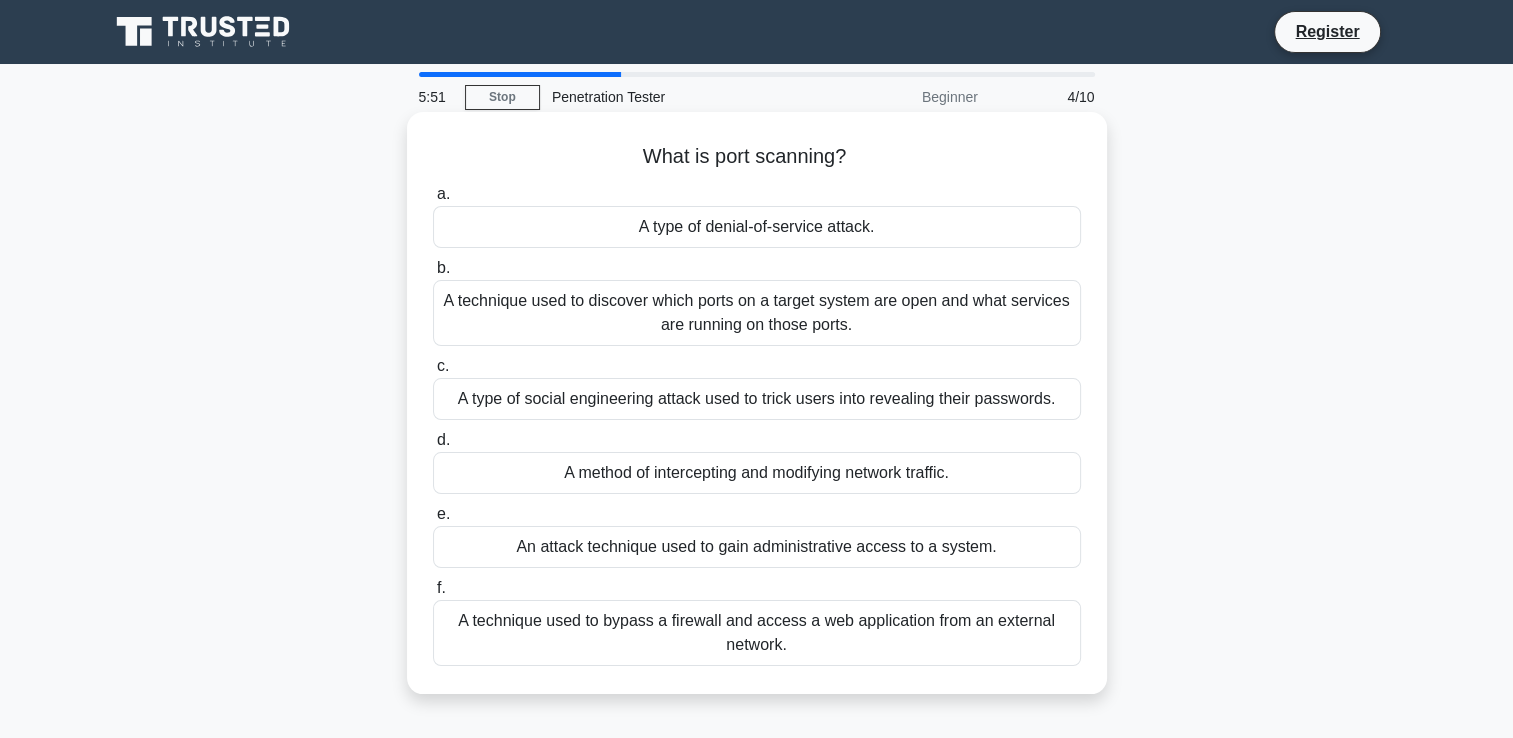 click on "A technique used to discover which ports on a target system are open and what services are running on those ports." at bounding box center (757, 313) 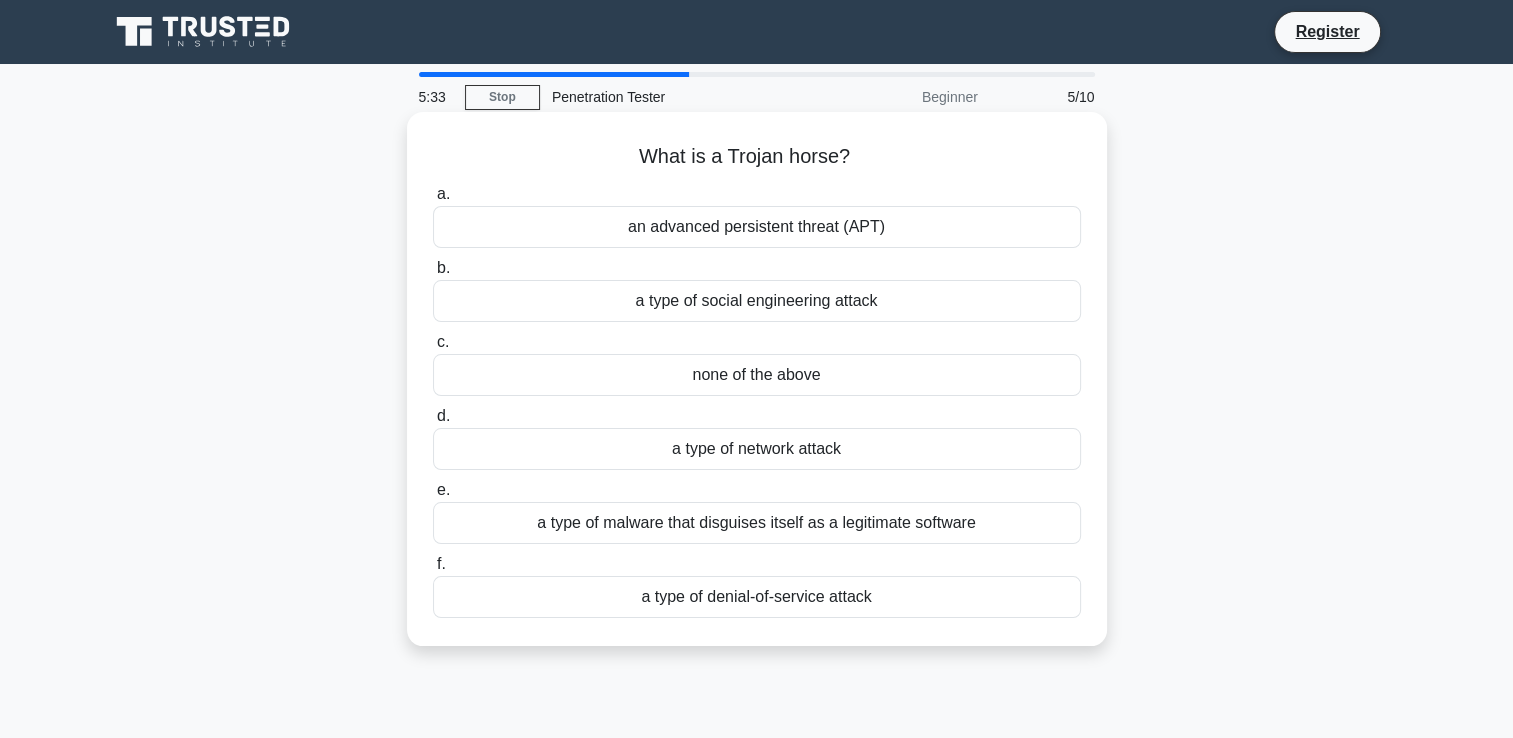 click on "a type of social engineering attack" at bounding box center (757, 301) 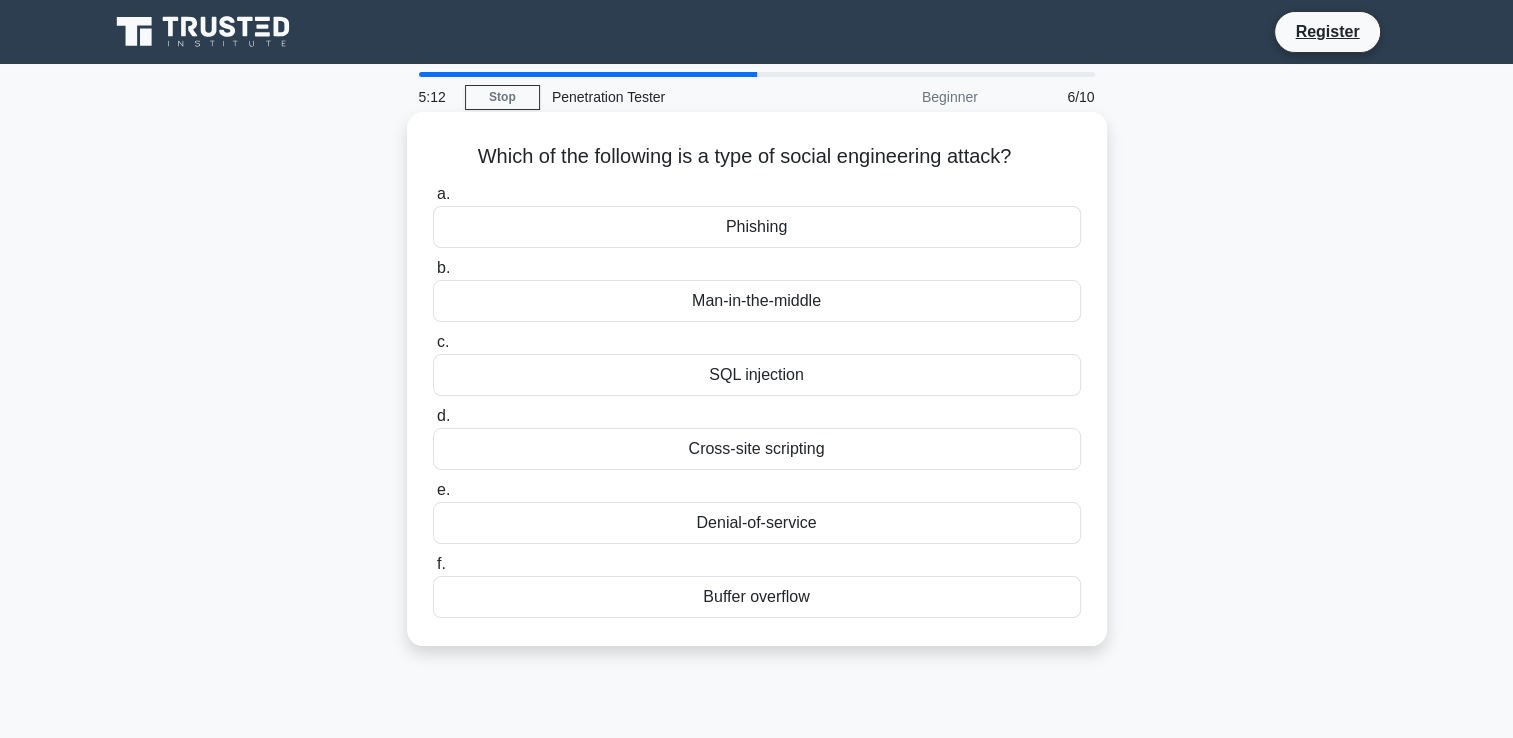 click on "Cross-site scripting" at bounding box center [757, 449] 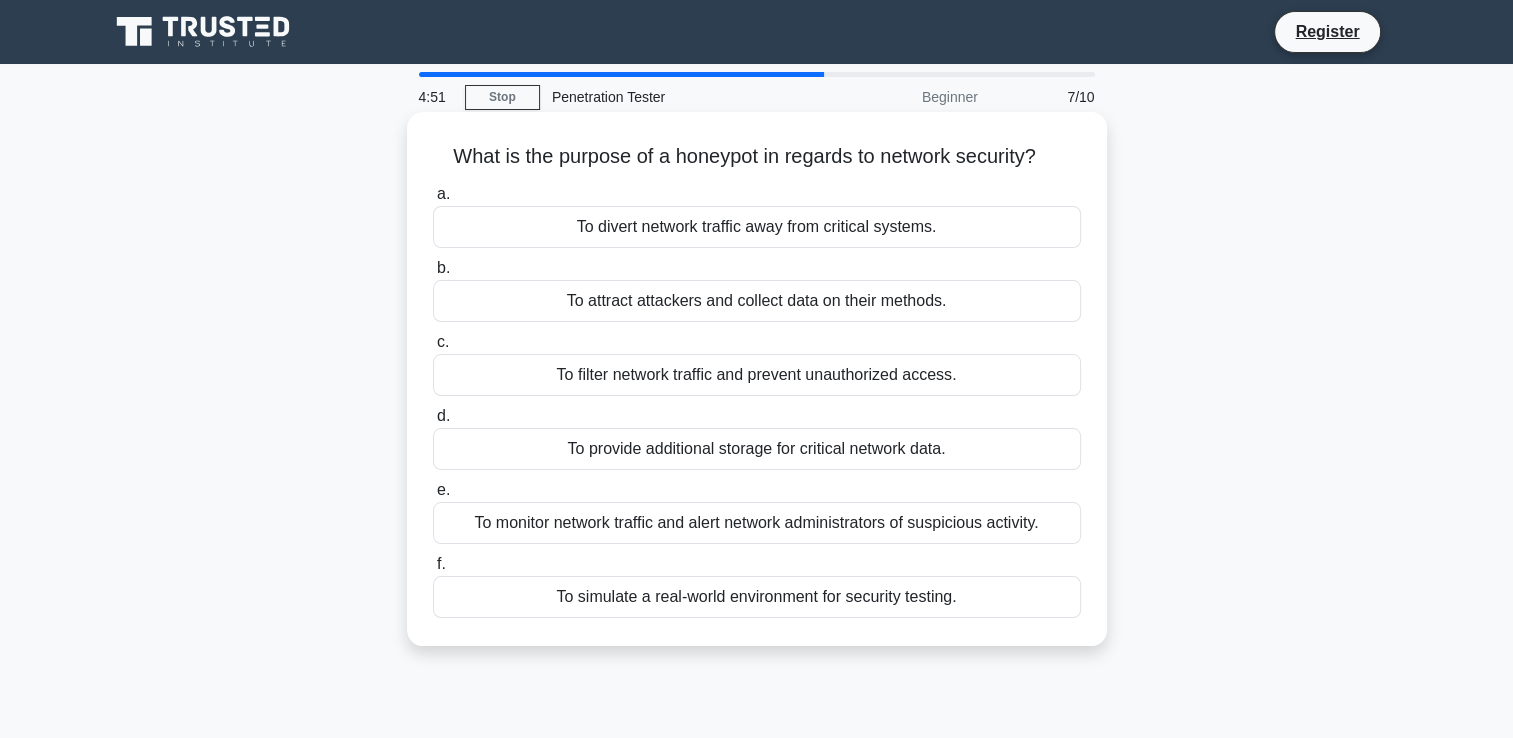 click on "To filter network traffic and prevent unauthorized access." at bounding box center [757, 375] 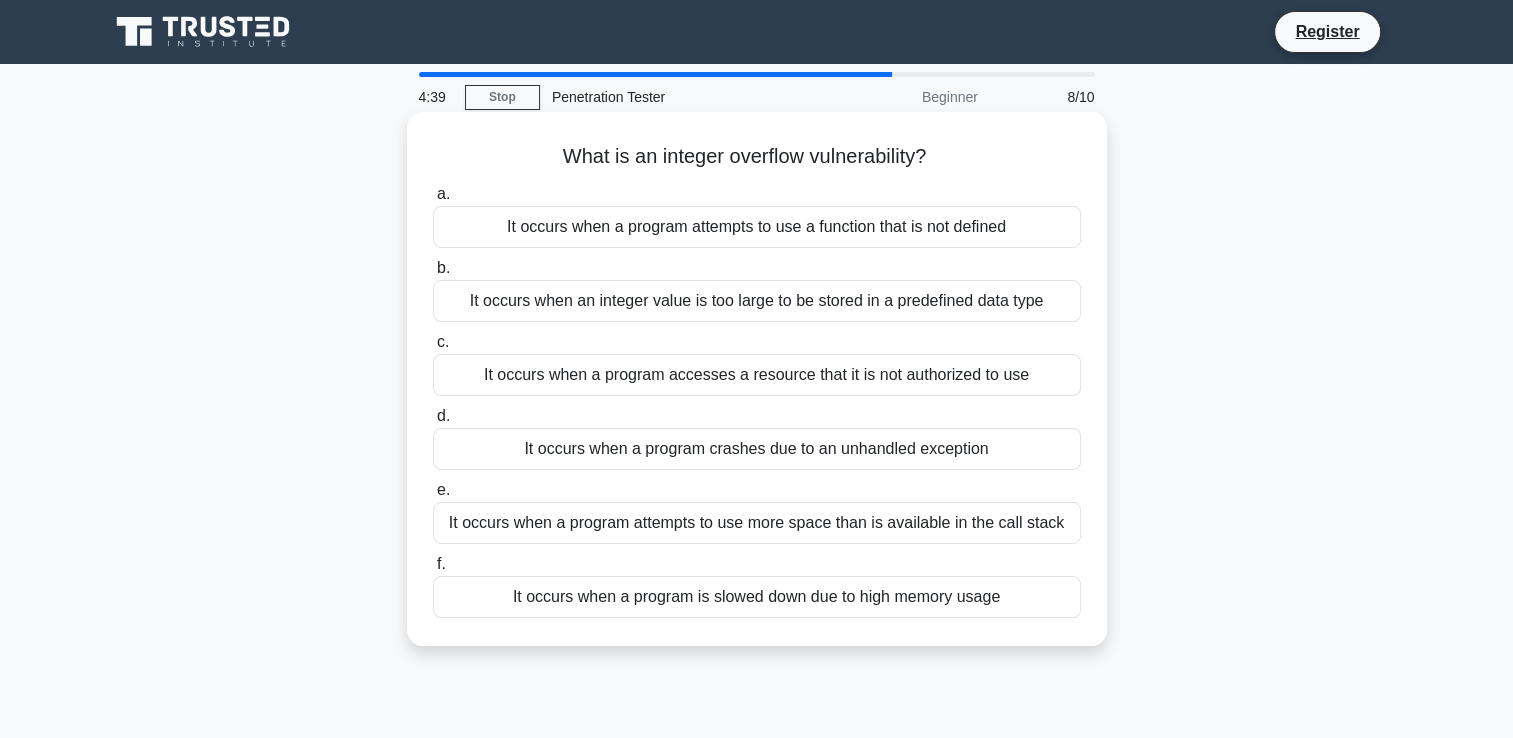 click on "It occurs when a program attempts to use more space than is available in the call stack" at bounding box center [757, 523] 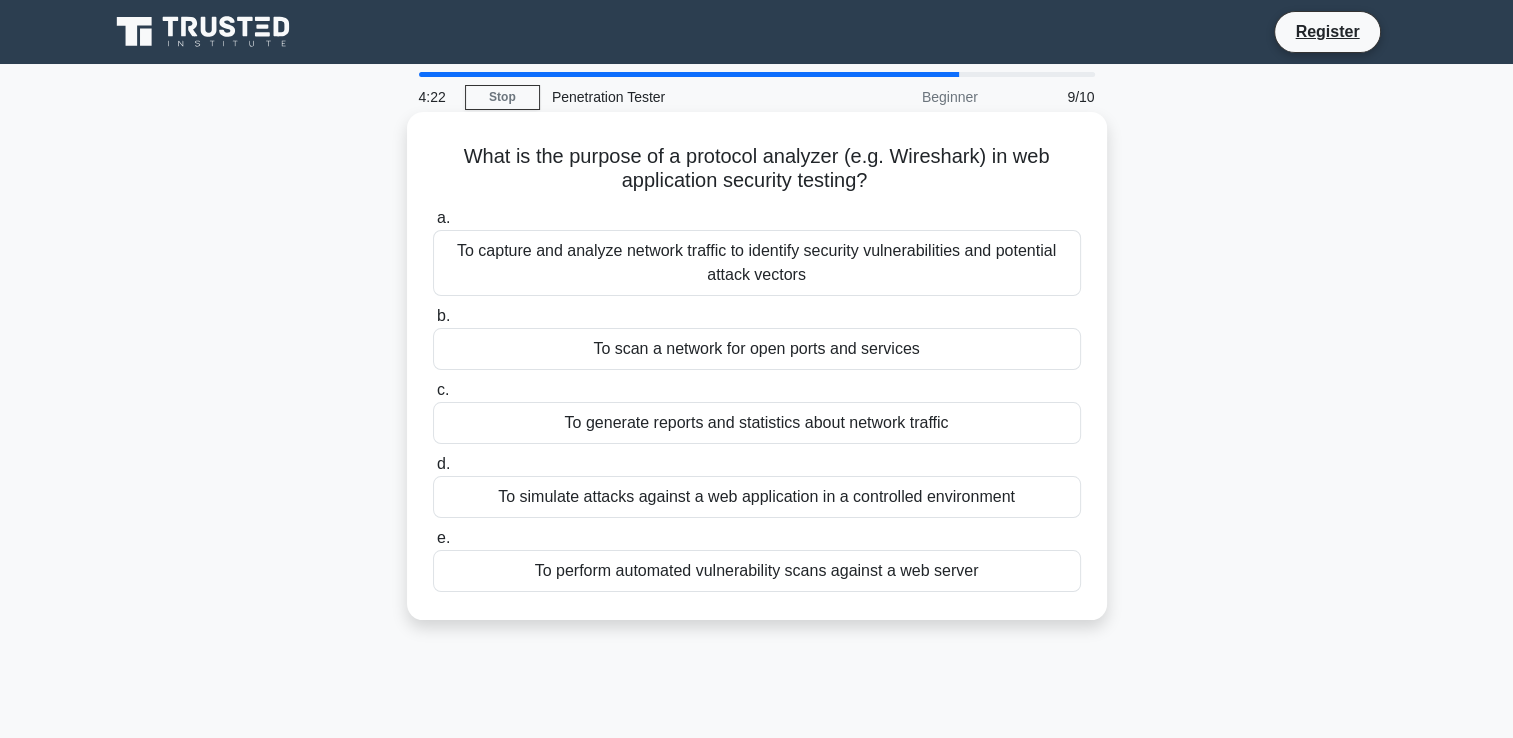click on "To scan a network for open ports and services" at bounding box center (757, 349) 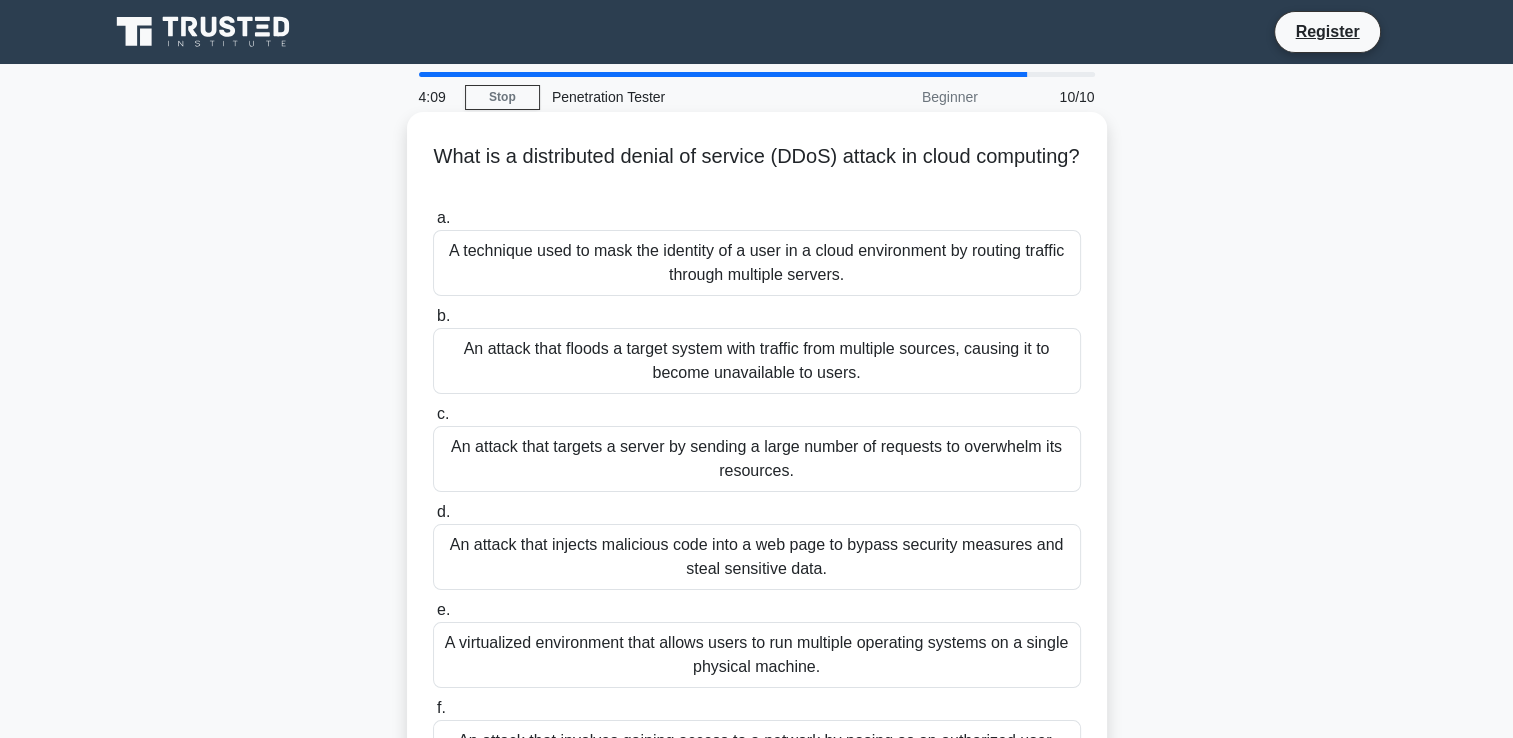 click on "An attack that targets a server by sending a large number of requests to overwhelm its resources." at bounding box center (757, 459) 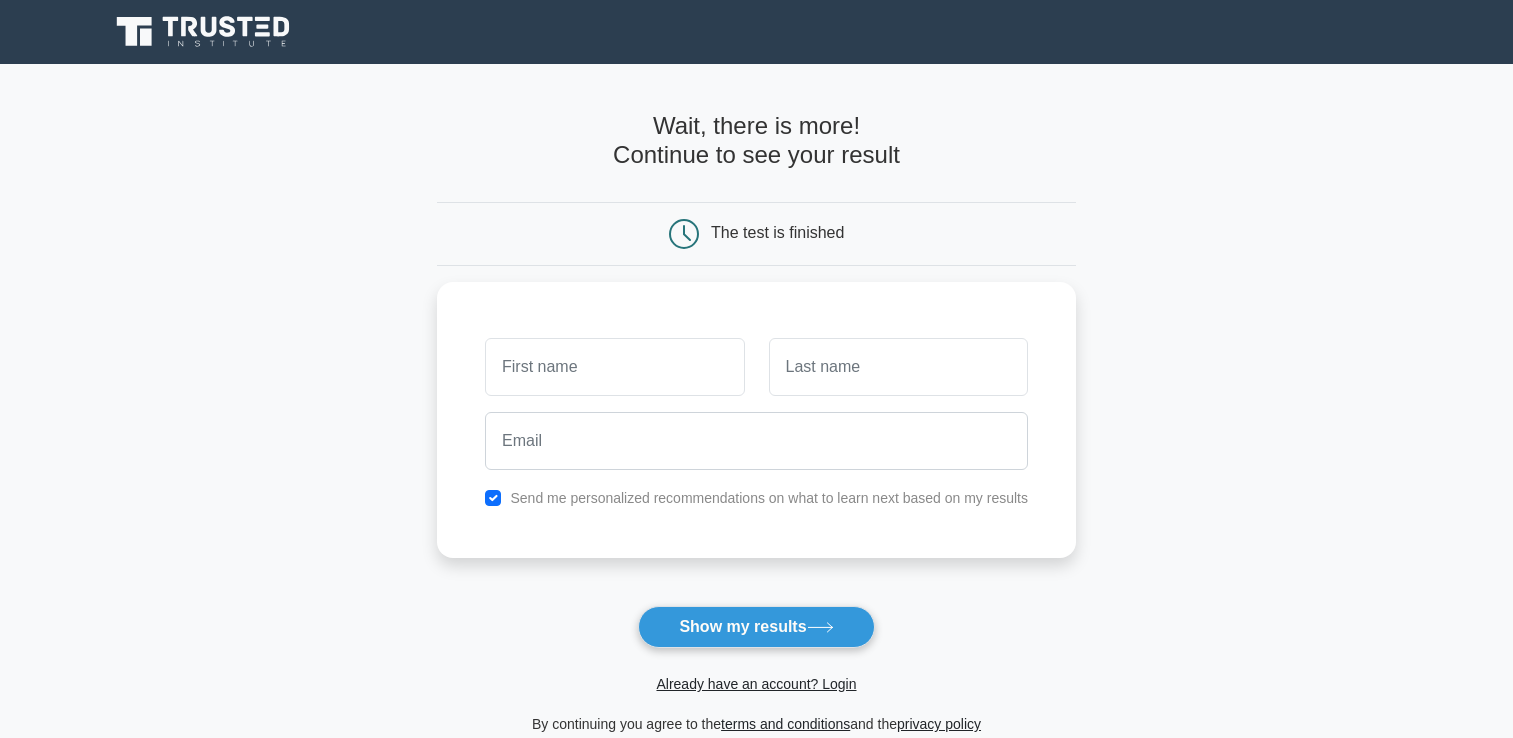 scroll, scrollTop: 0, scrollLeft: 0, axis: both 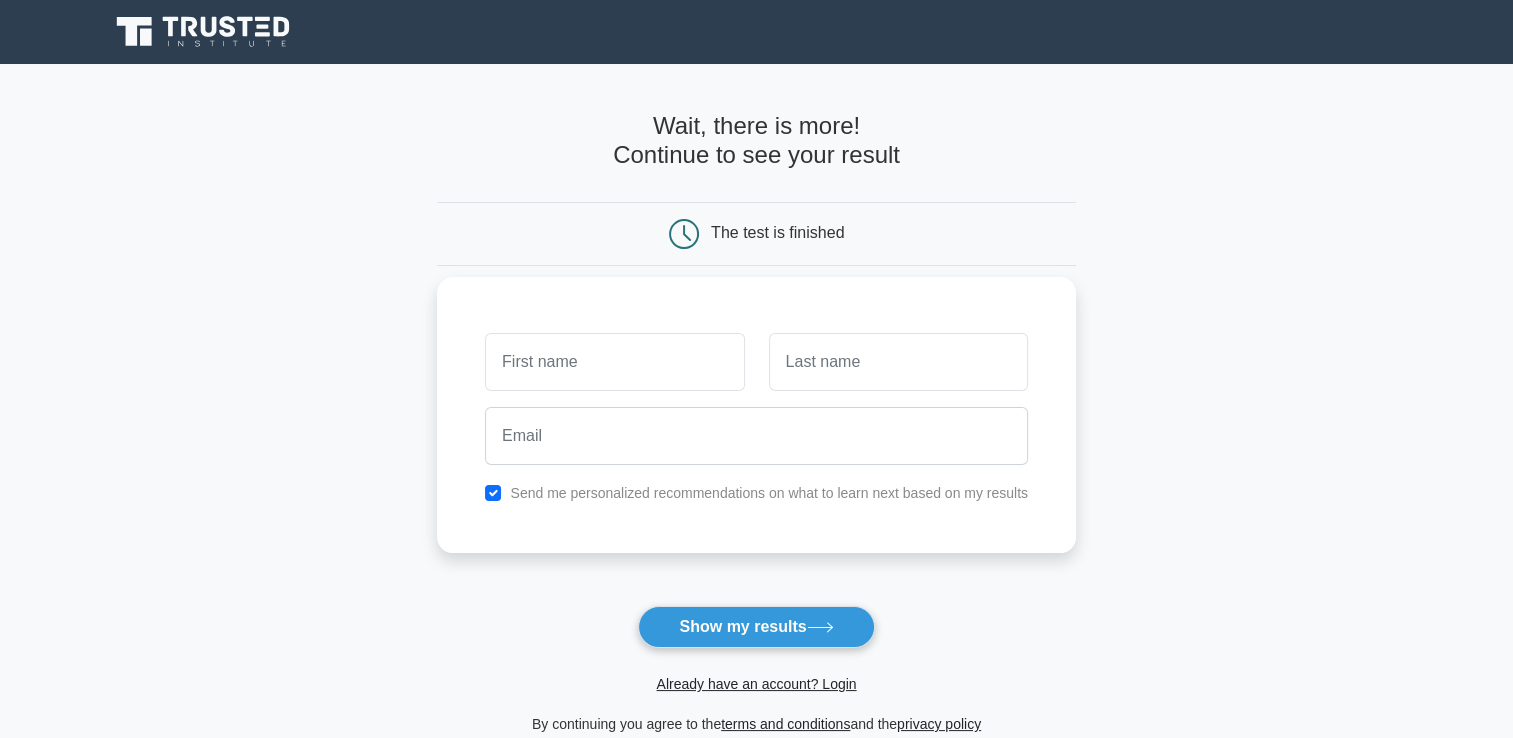 click at bounding box center [614, 362] 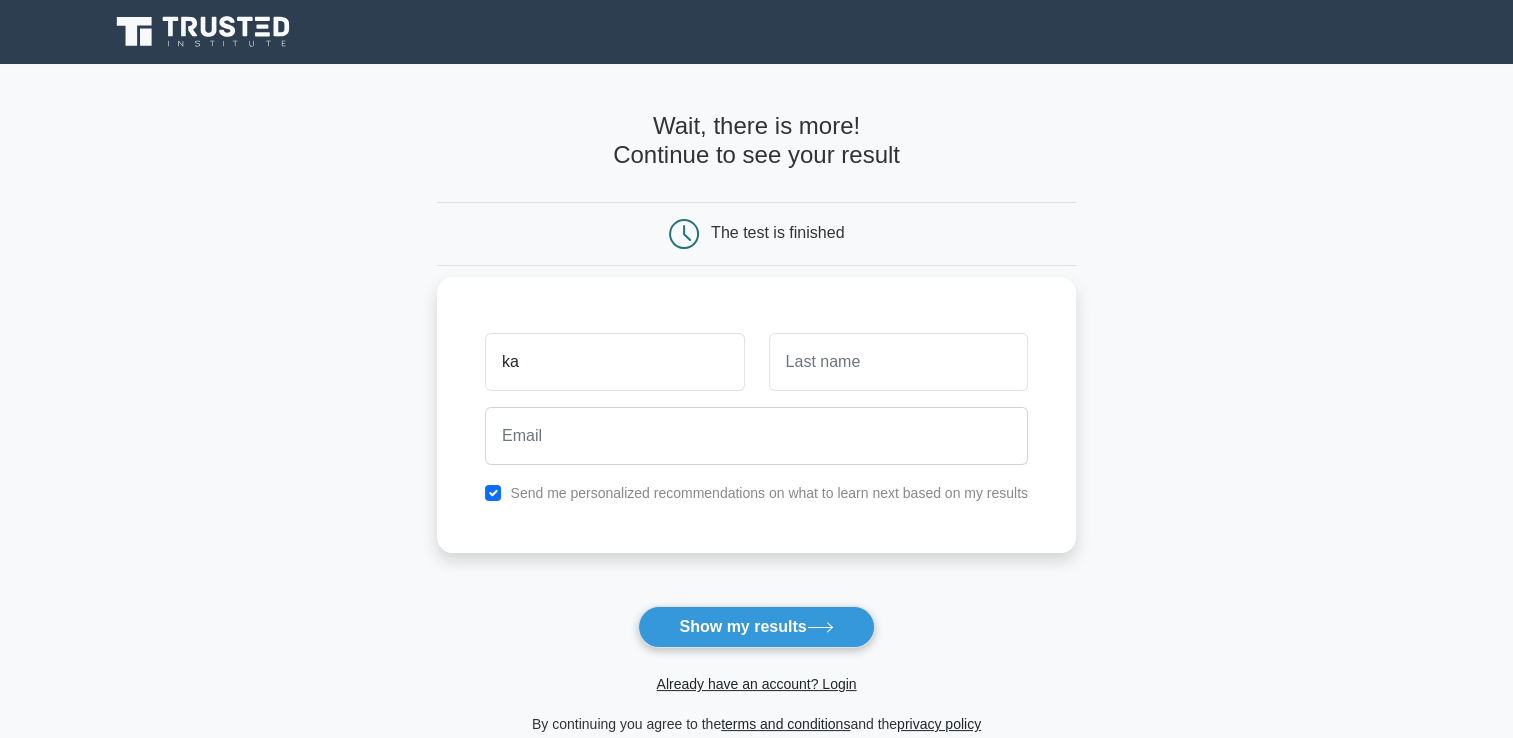 type on "k" 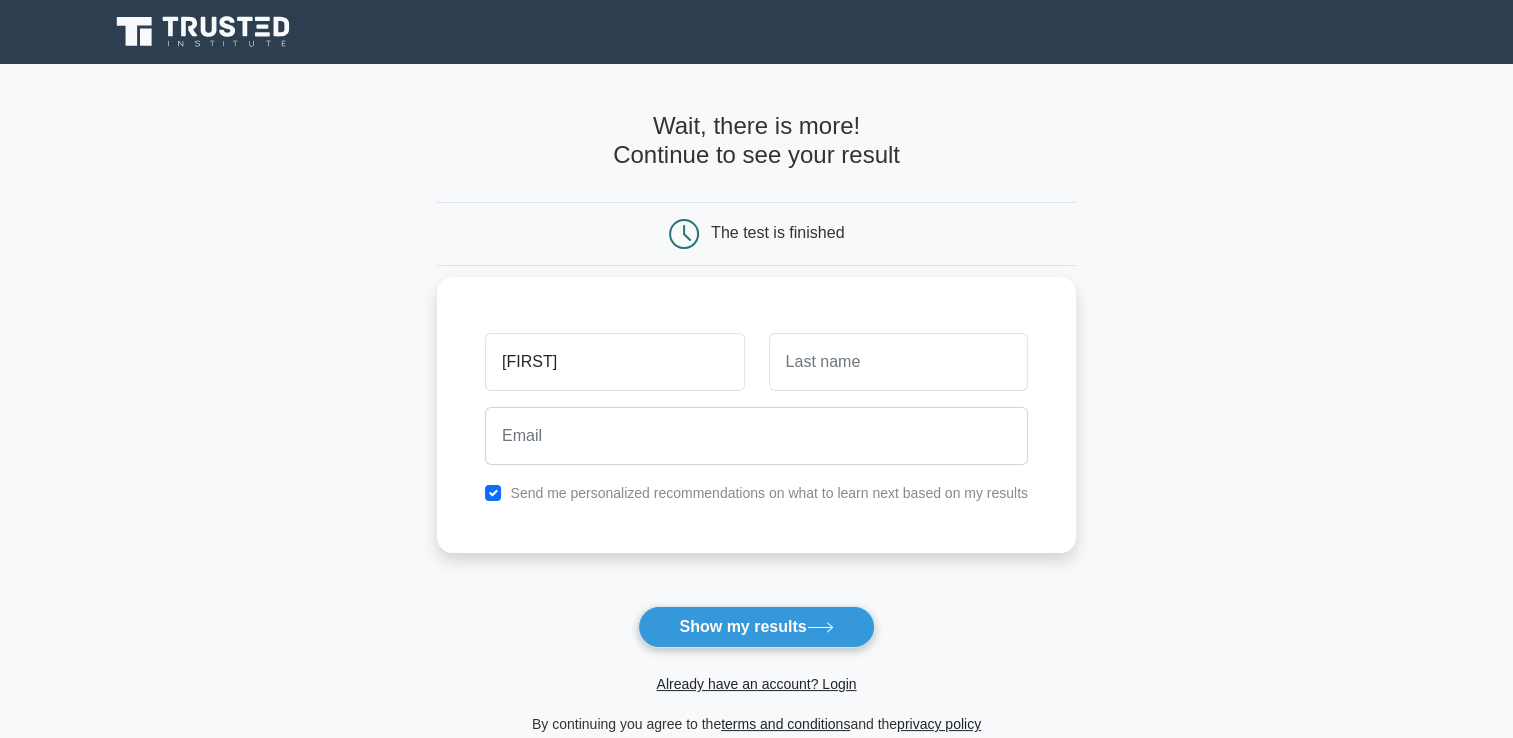 type on "Katie" 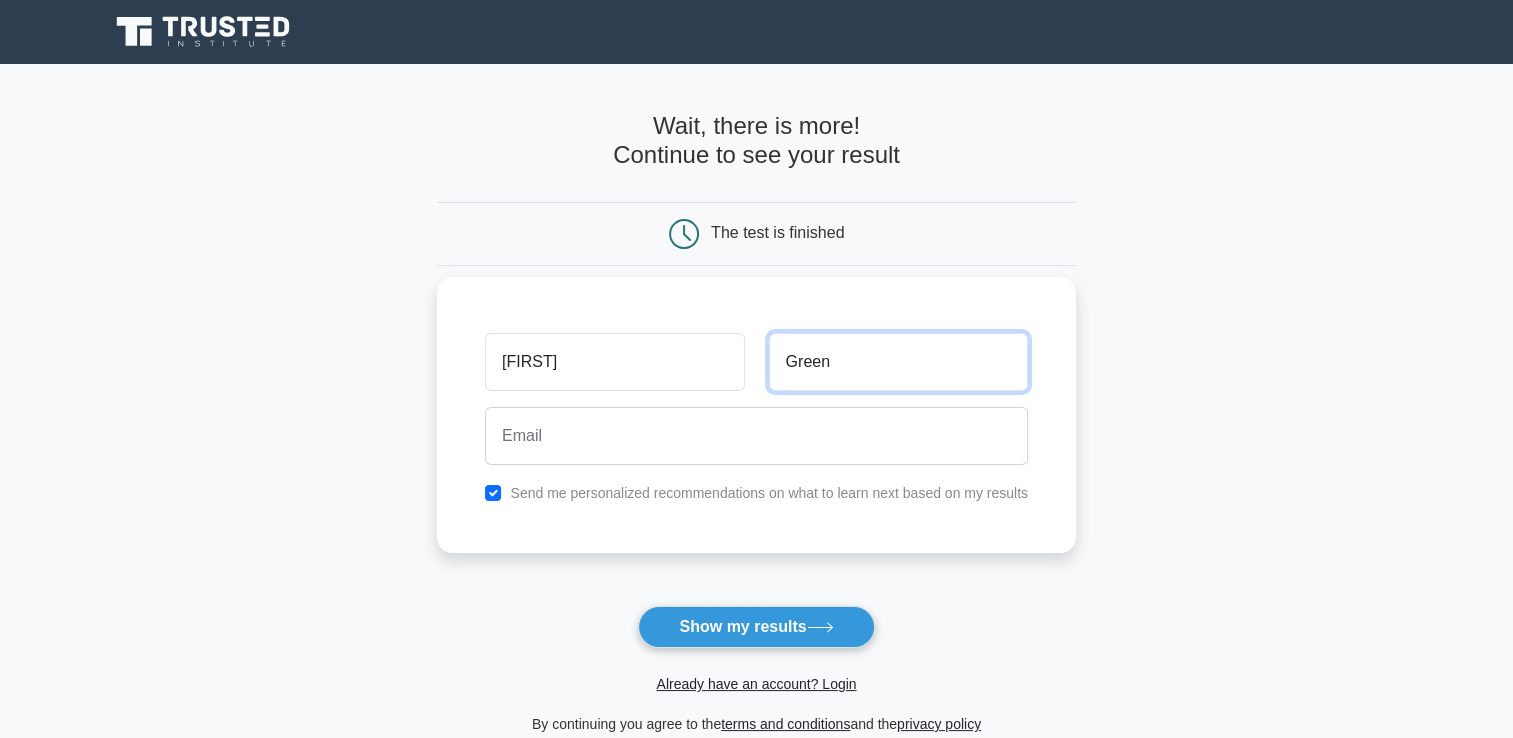 type on "Green" 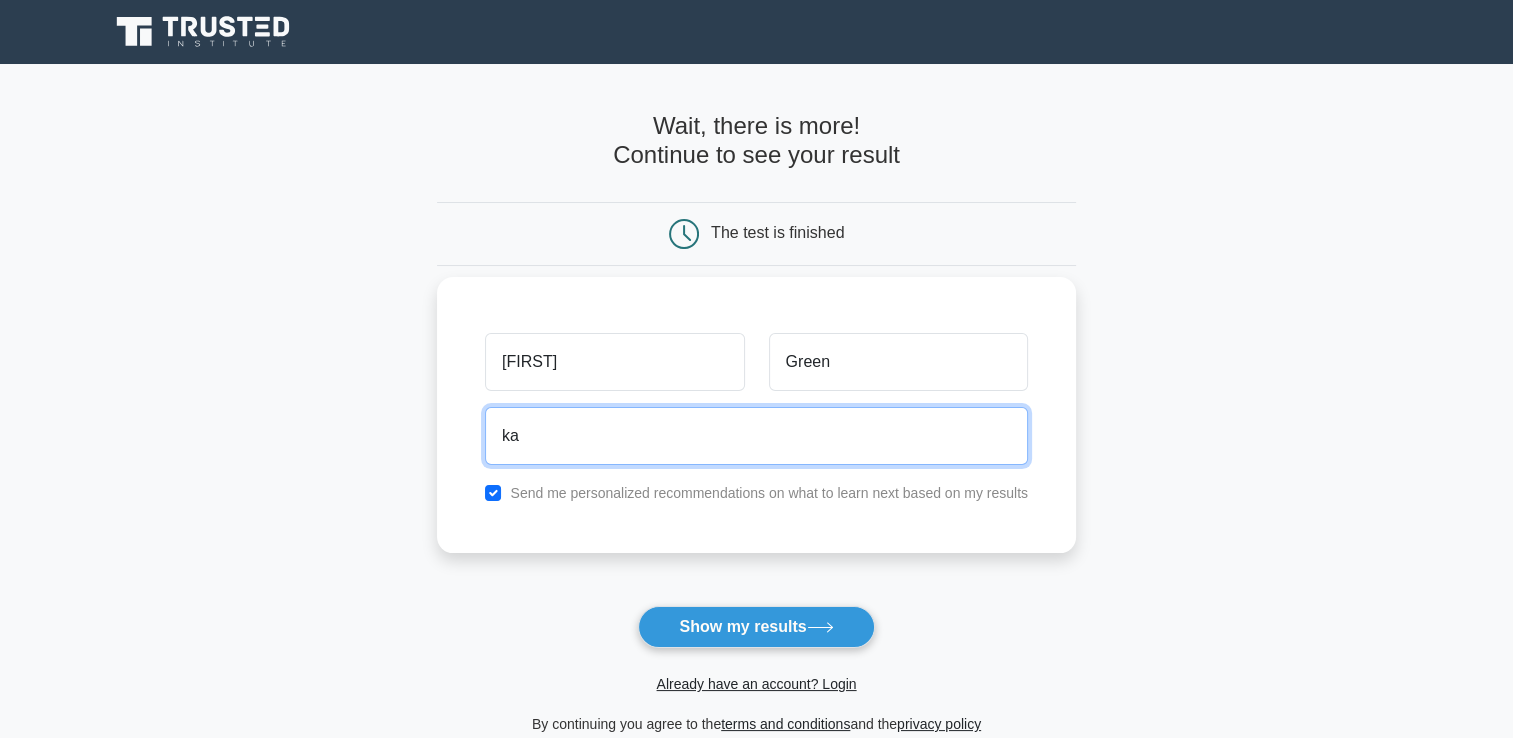 type on "katiekeisacker@gmail.com" 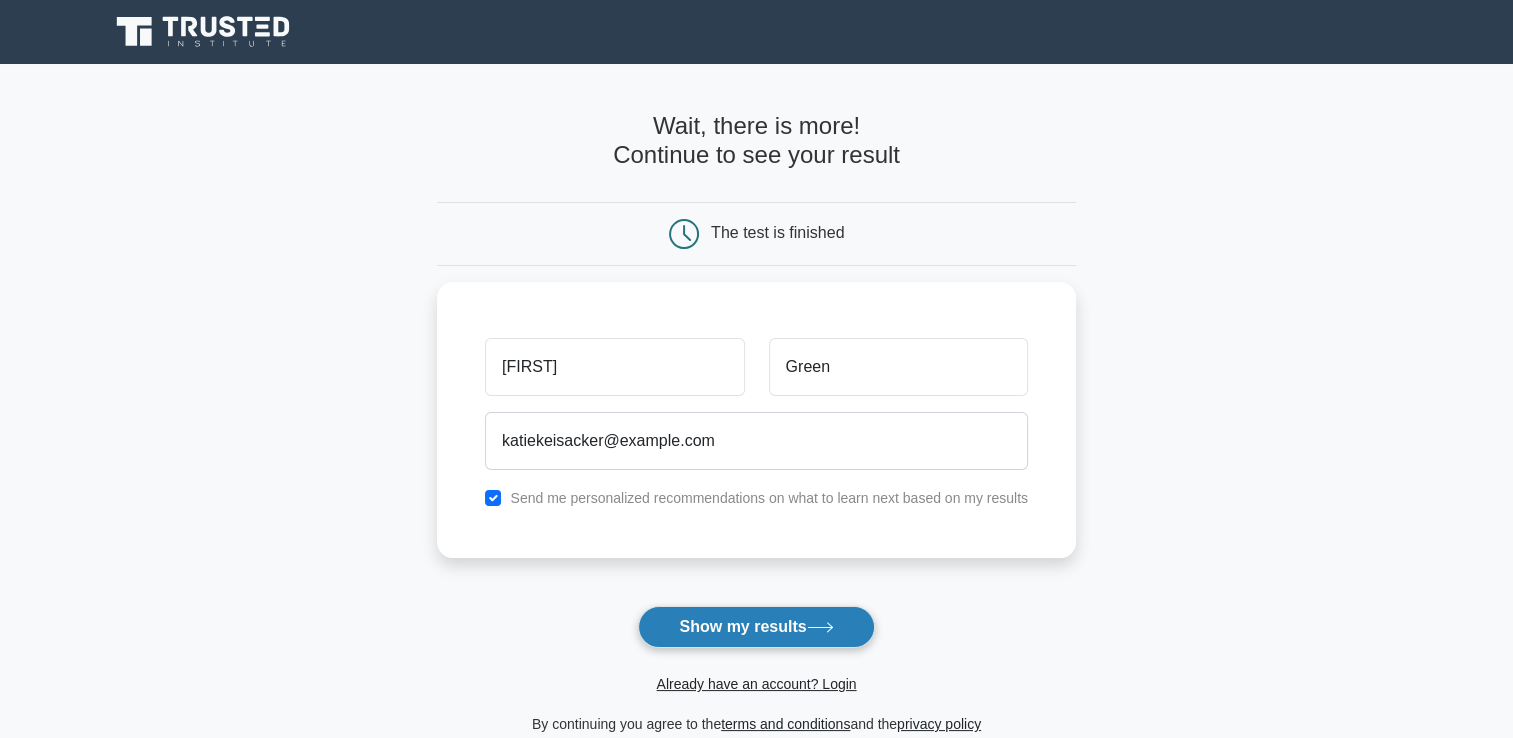 click on "Show my results" at bounding box center (756, 627) 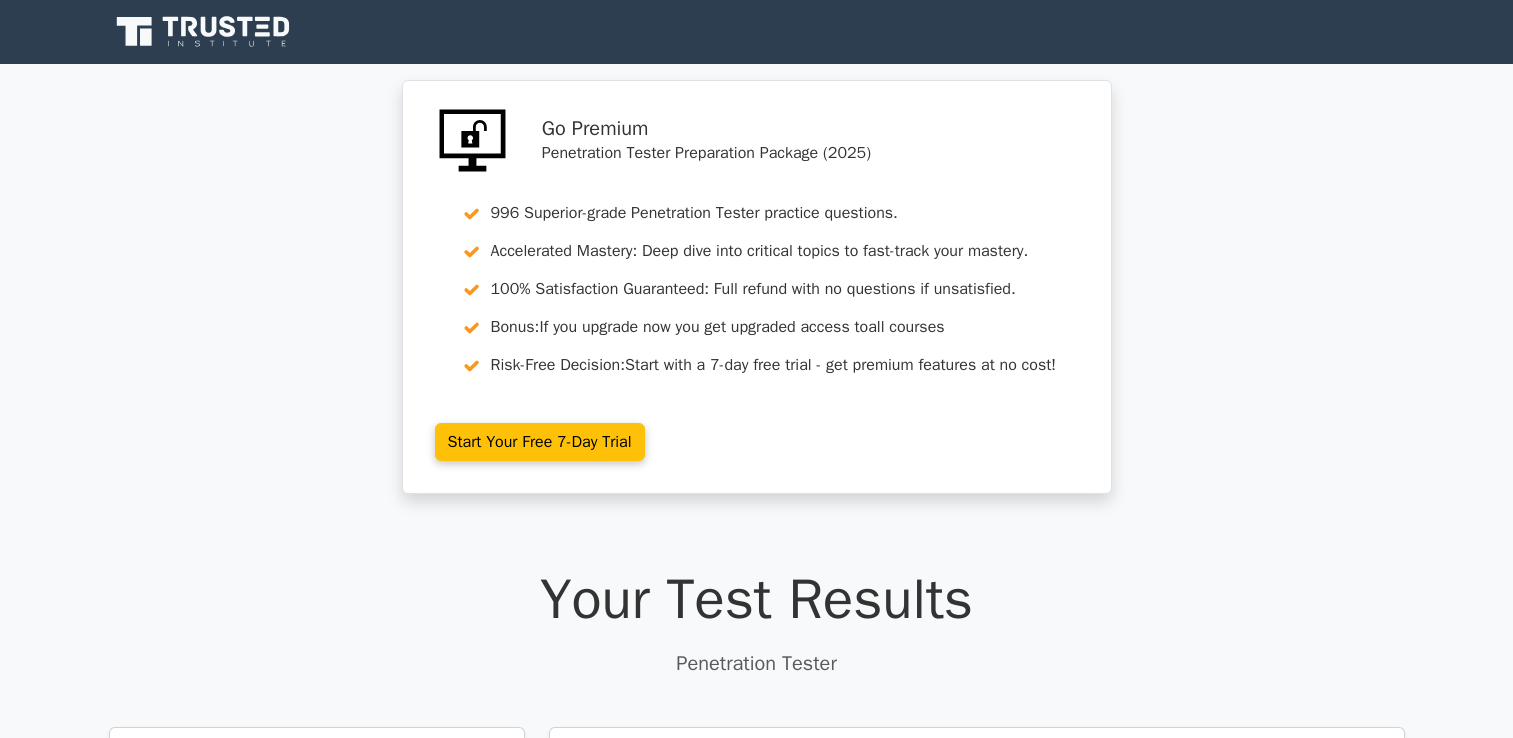 scroll, scrollTop: 0, scrollLeft: 0, axis: both 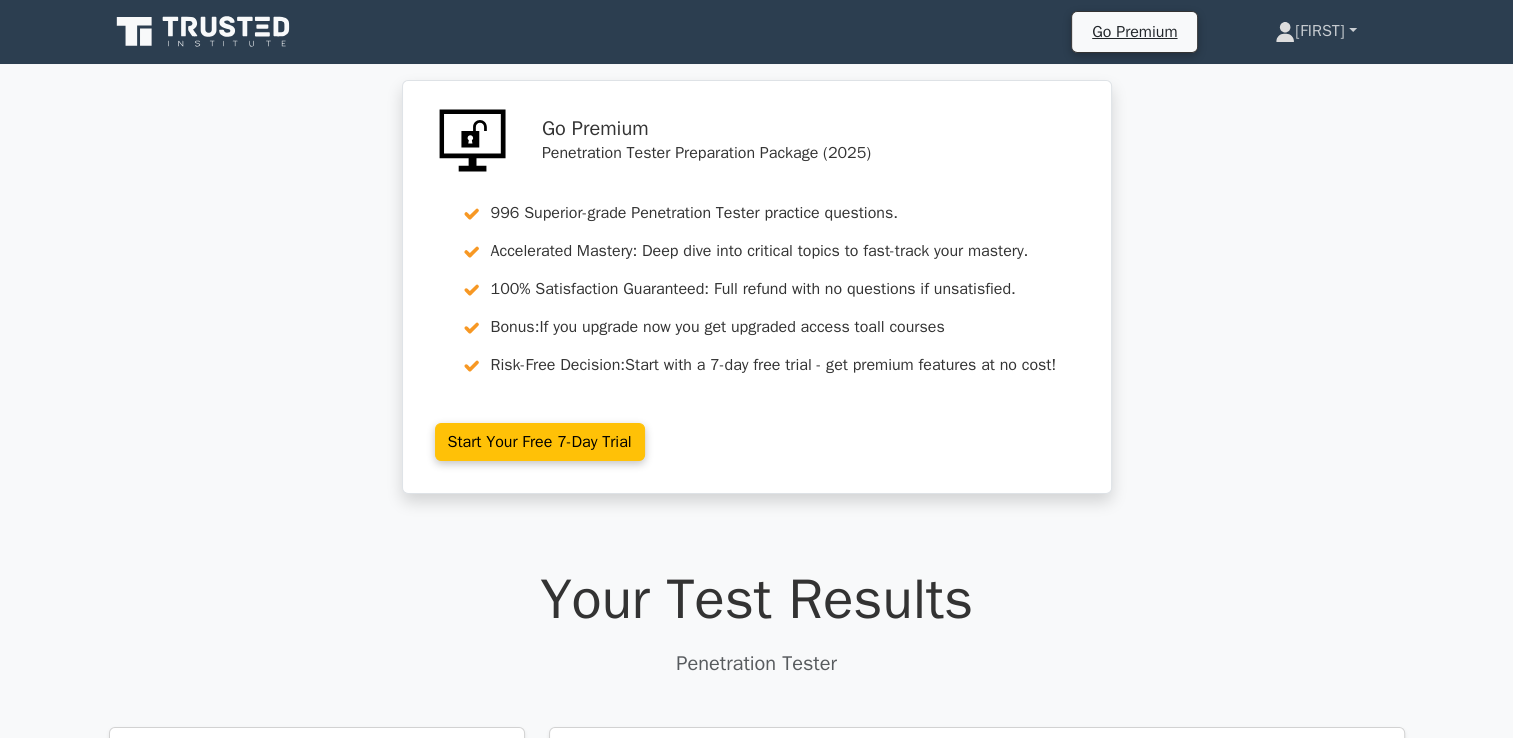 click on "[FIRST]" at bounding box center [1315, 31] 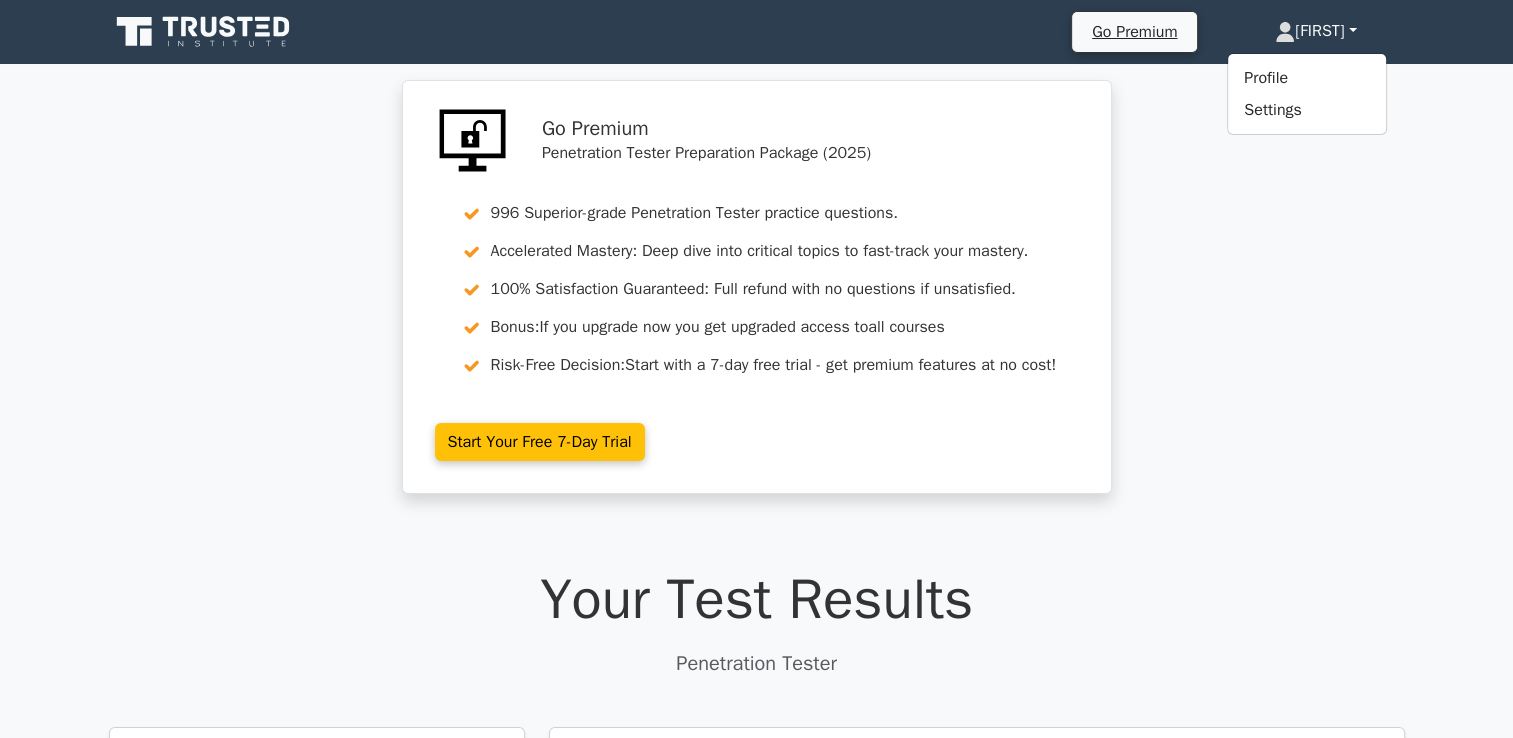 click on "Go Premium
Penetration Tester Preparation Package (2025)
996 Superior-grade  Penetration Tester practice questions.
Accelerated Mastery: Deep dive into critical topics to fast-track your mastery.
100% Satisfaction Guaranteed: Full refund with no questions if unsatisfied.
Bonus:  If you upgrade now you get upgraded access to  all courses
Risk-Free Decision:  Start with a 7-day free trial - get premium features at no cost!" at bounding box center [756, 298] 